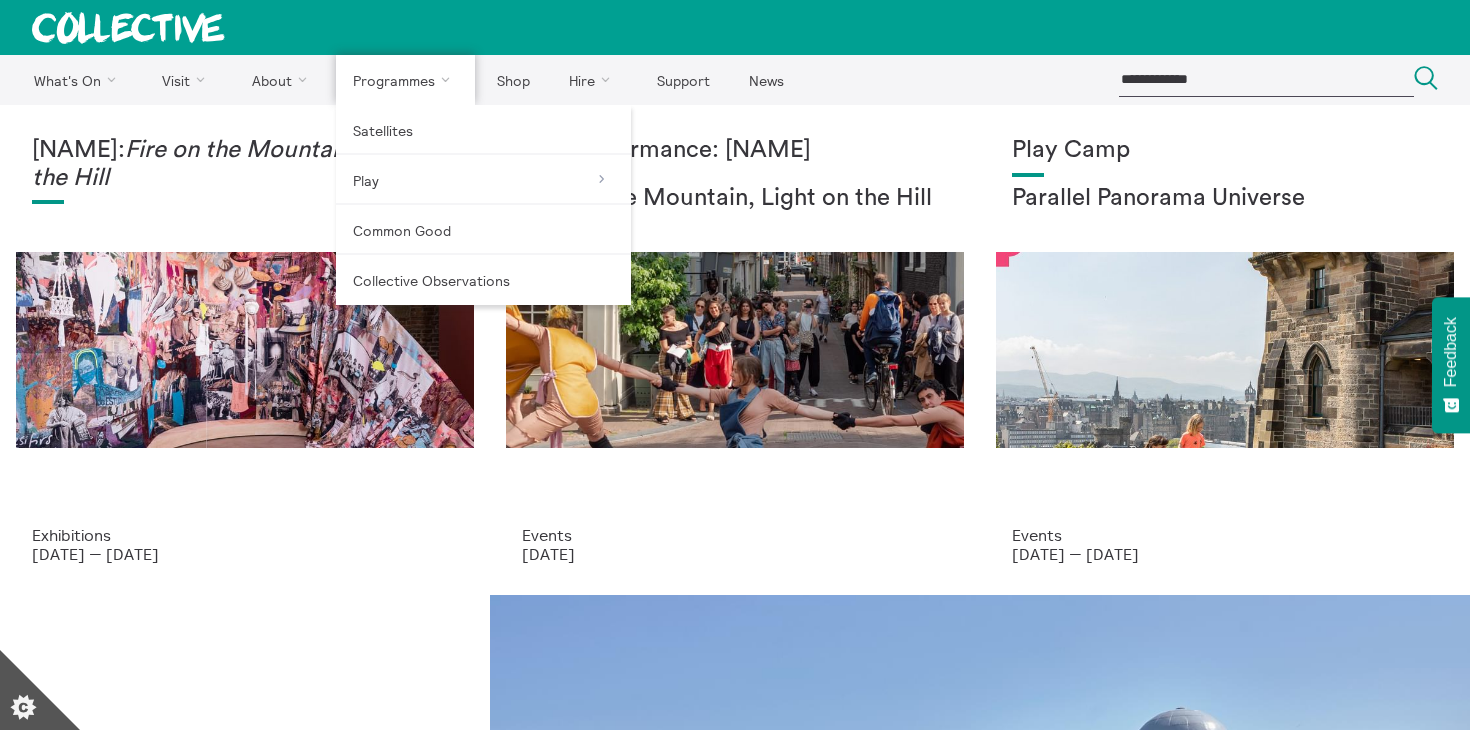 scroll, scrollTop: 0, scrollLeft: 0, axis: both 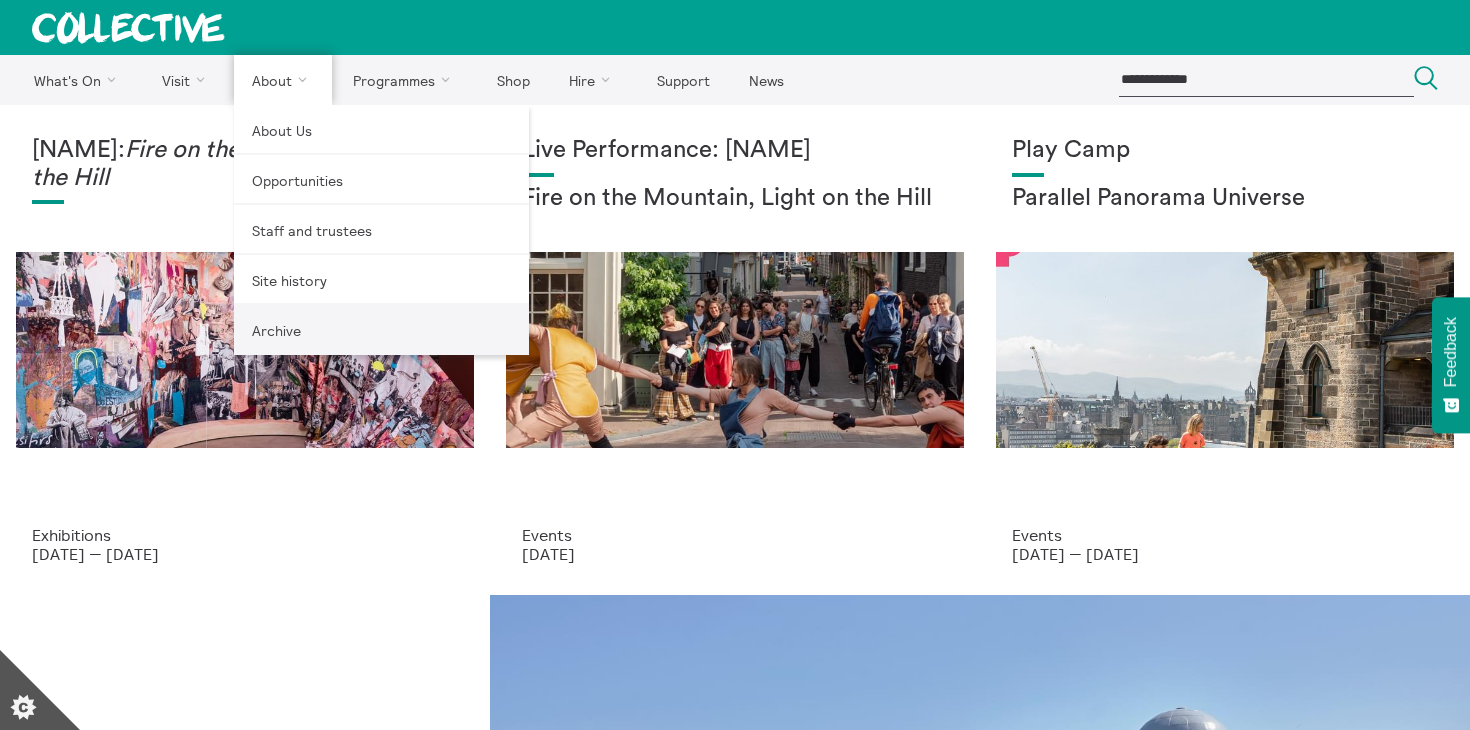click on "Archive" at bounding box center (381, 330) 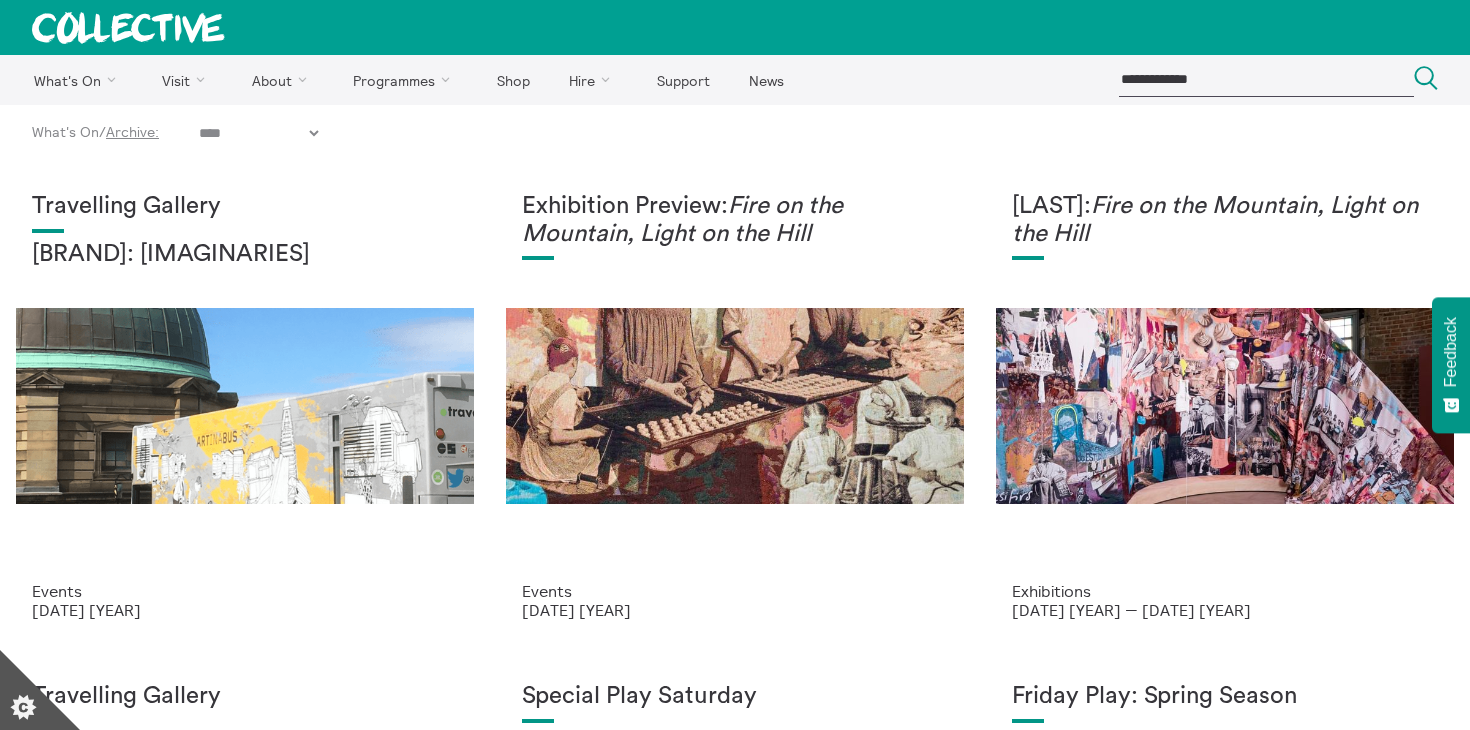 scroll, scrollTop: 0, scrollLeft: 0, axis: both 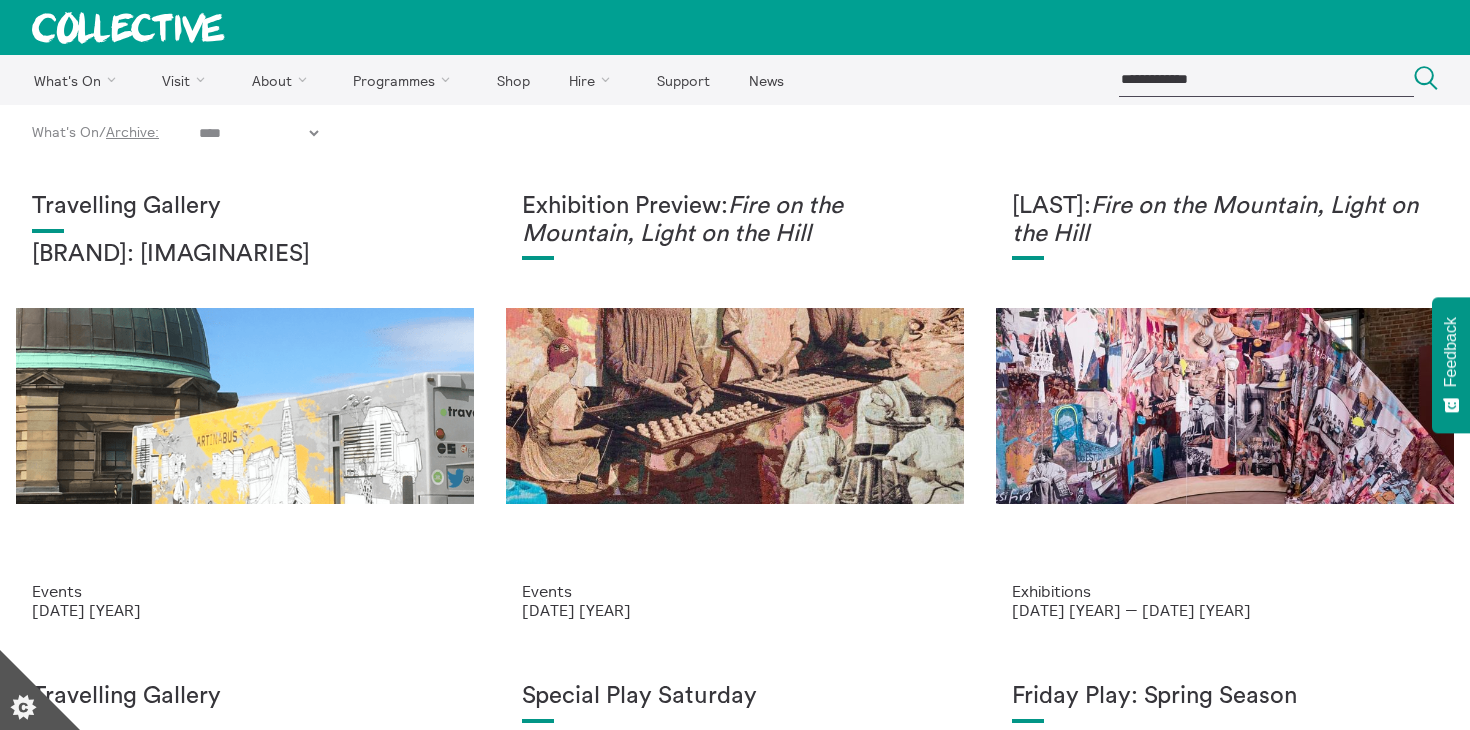 click on "**********" at bounding box center [258, 133] 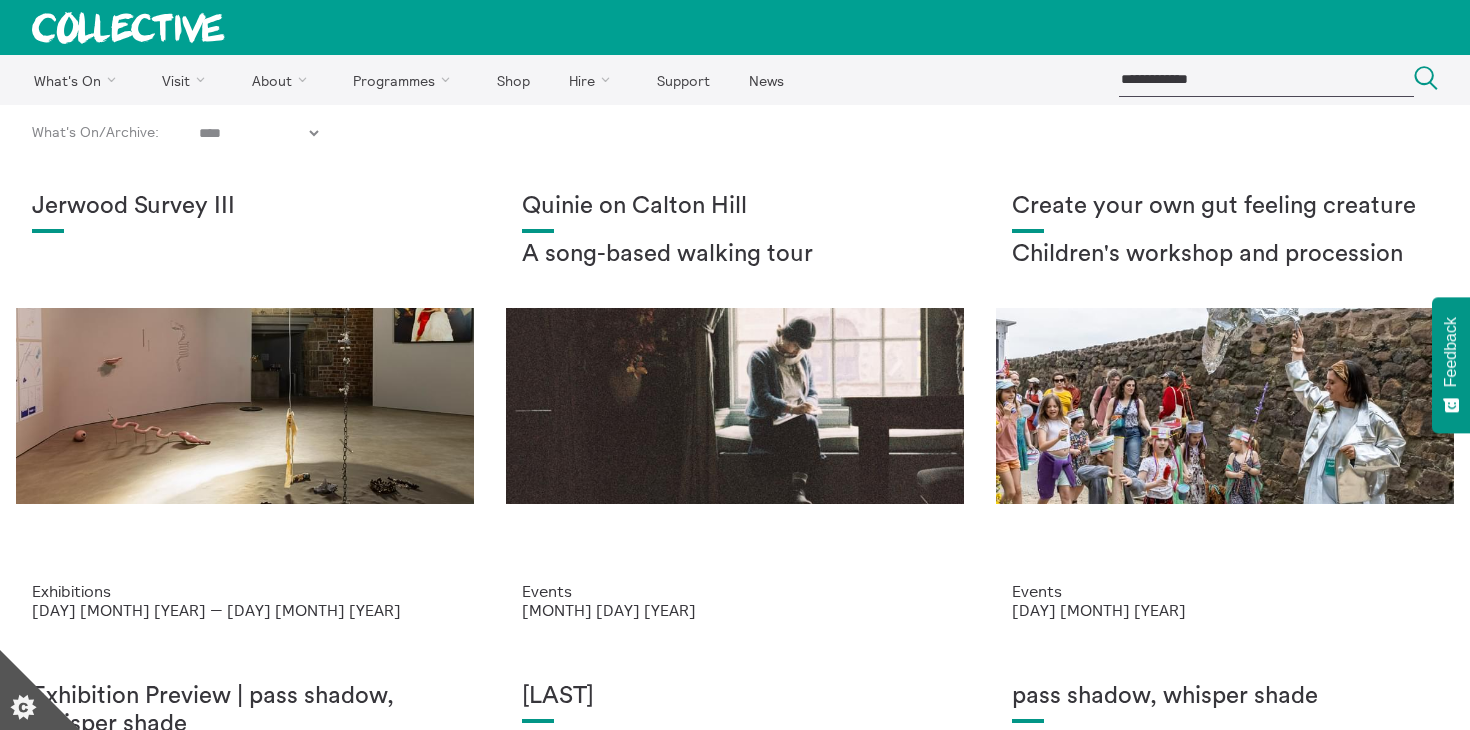 scroll, scrollTop: 22, scrollLeft: 0, axis: vertical 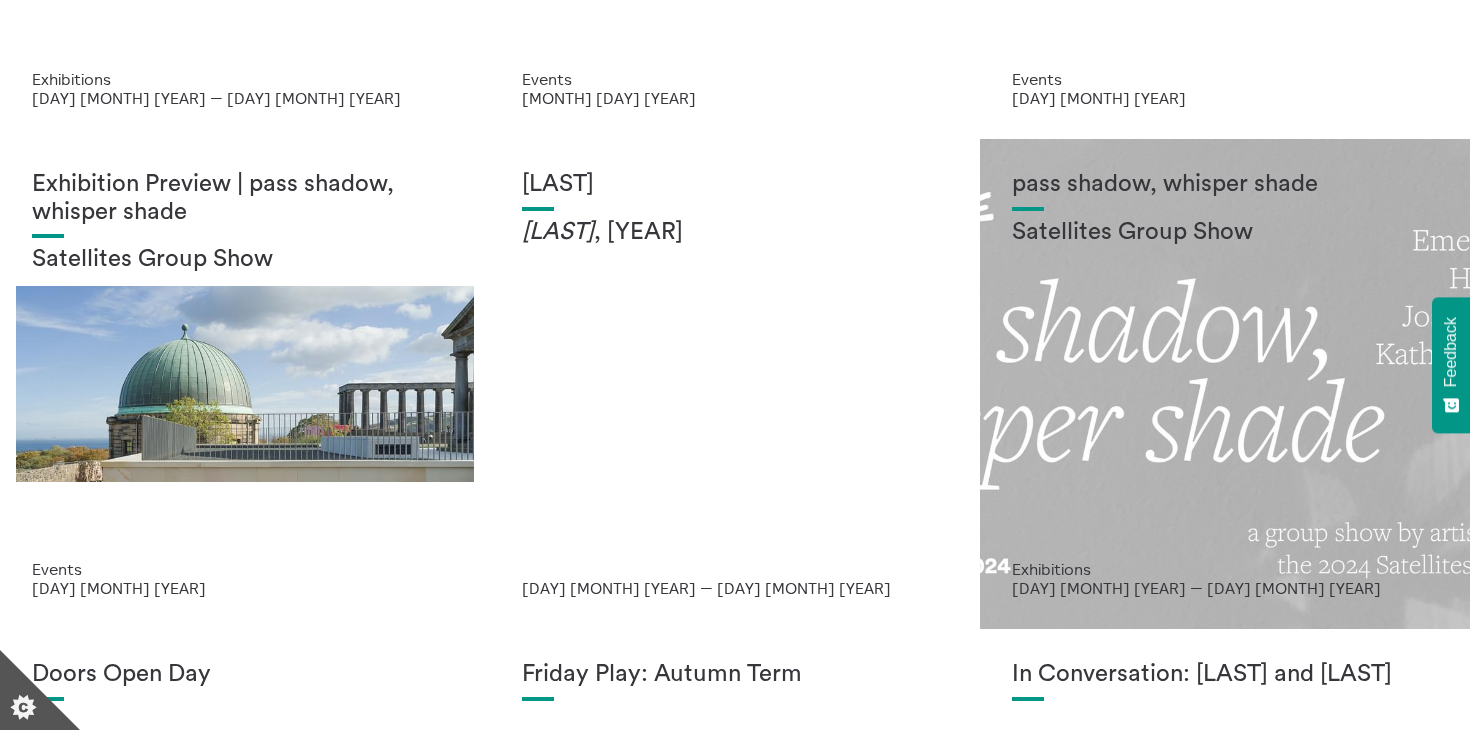 click on "pass shadow, whisper shade
Satellites Group Show" at bounding box center (1225, 365) 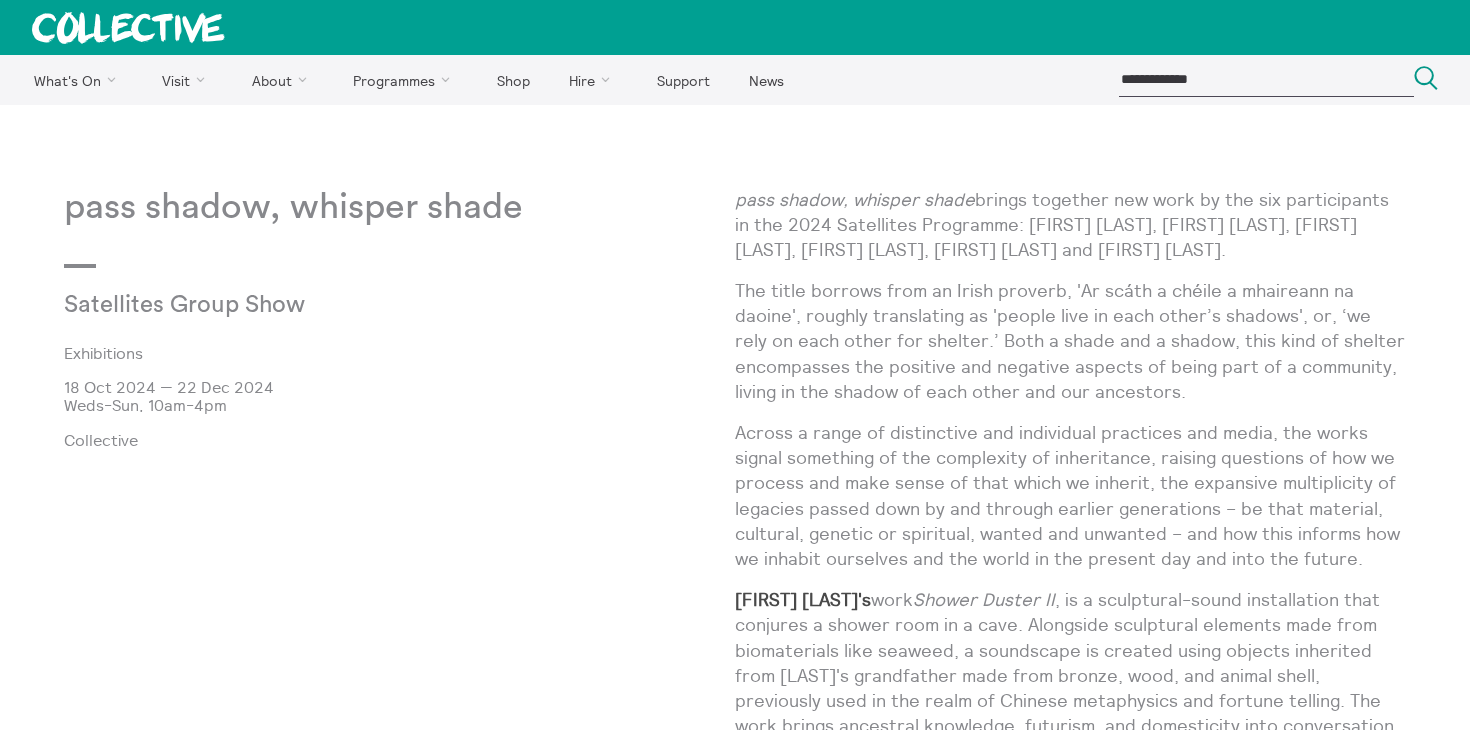 scroll, scrollTop: 0, scrollLeft: 0, axis: both 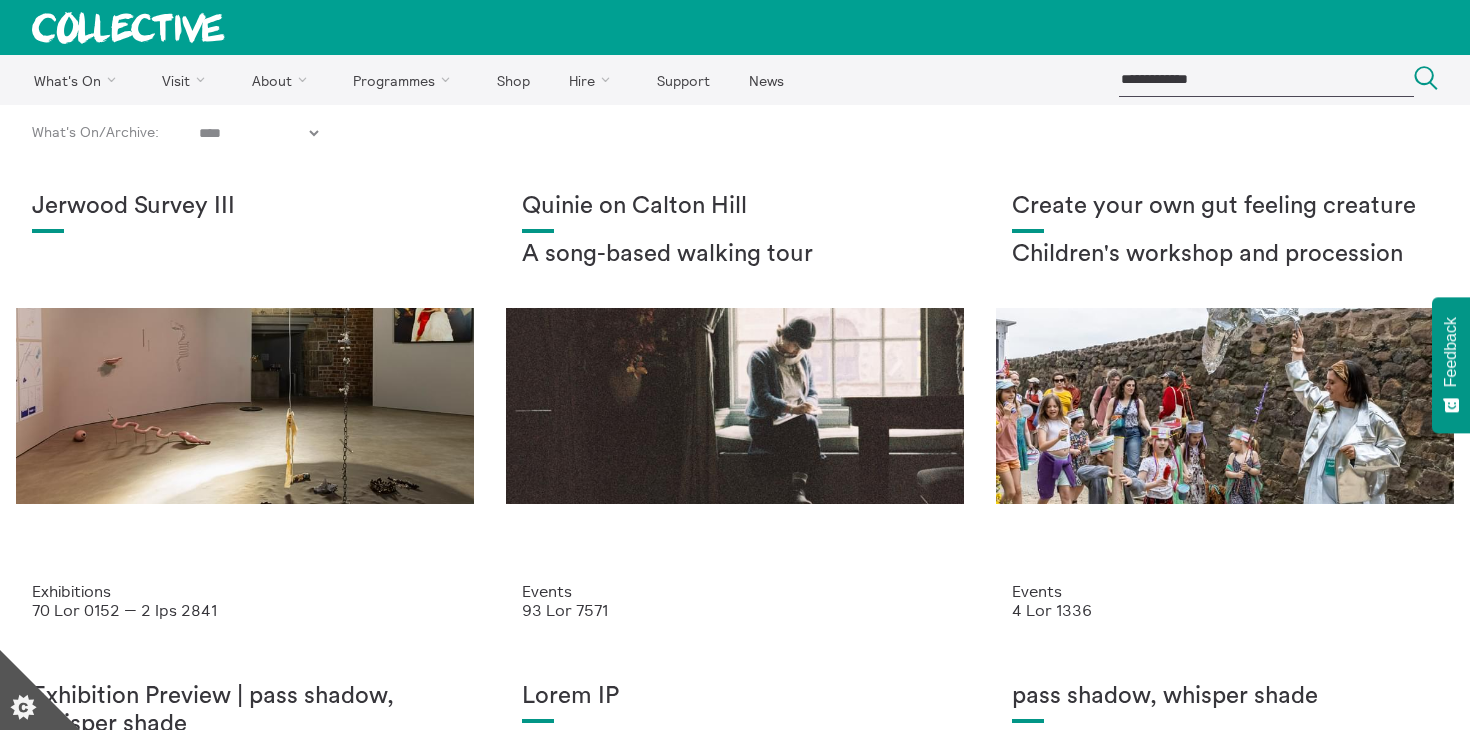 click on "**********" at bounding box center [258, 133] 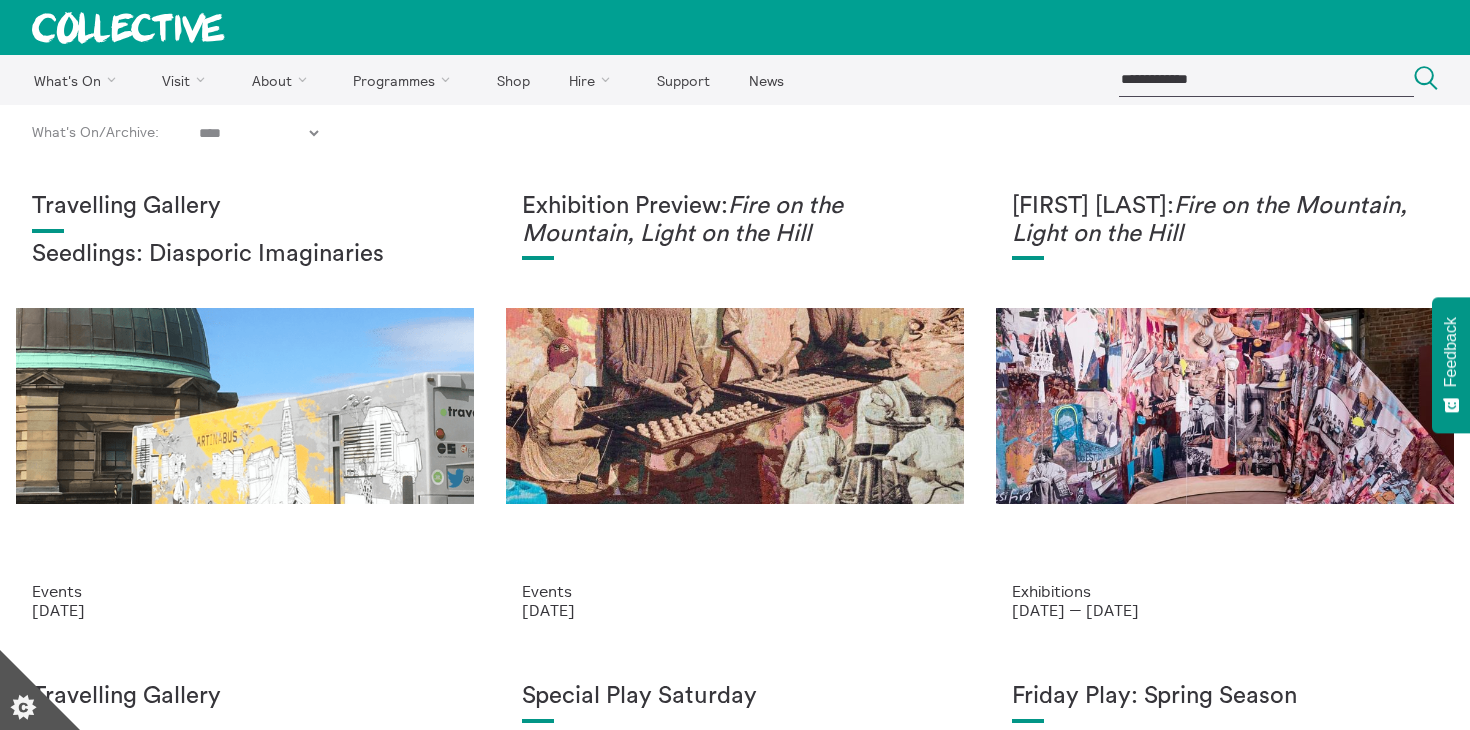 scroll, scrollTop: 0, scrollLeft: 0, axis: both 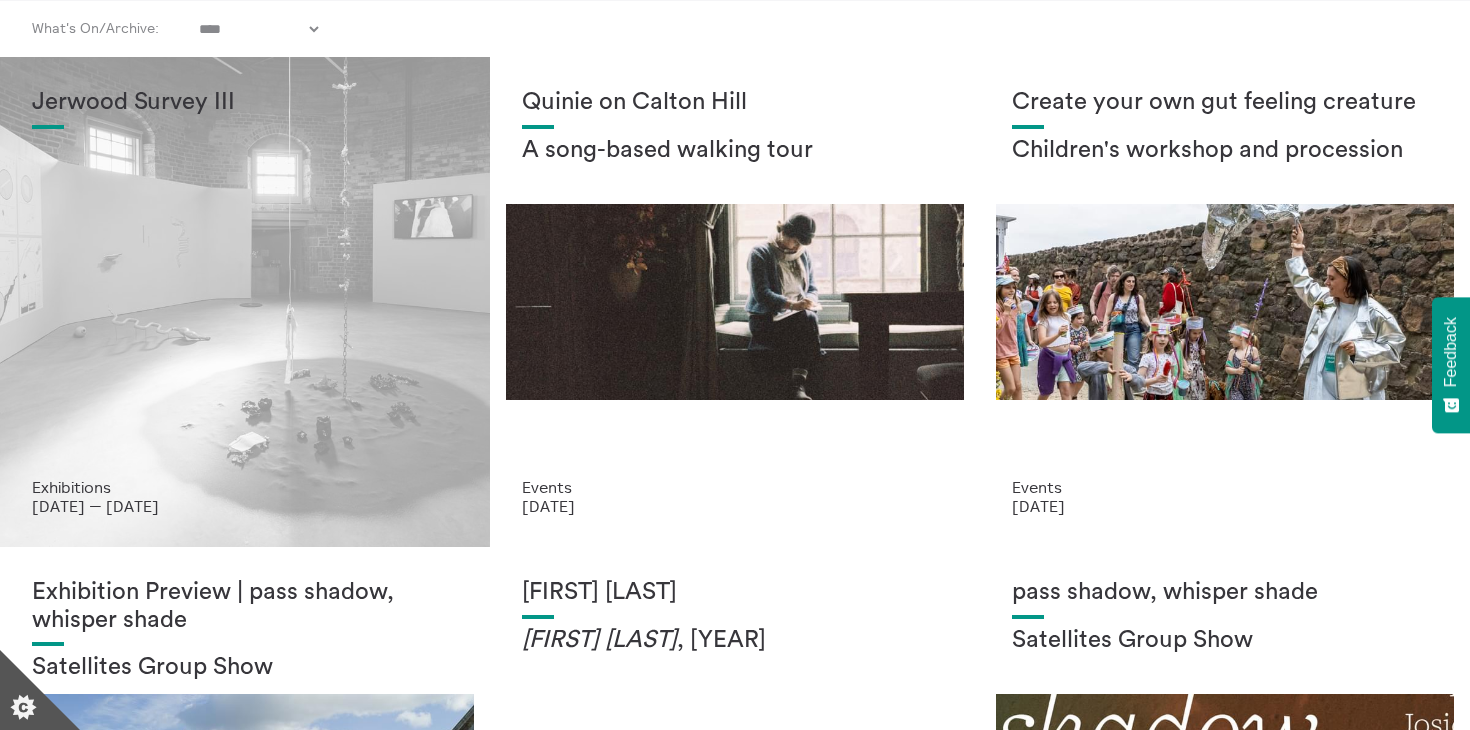 click on "Jerwood Survey III" at bounding box center (245, 283) 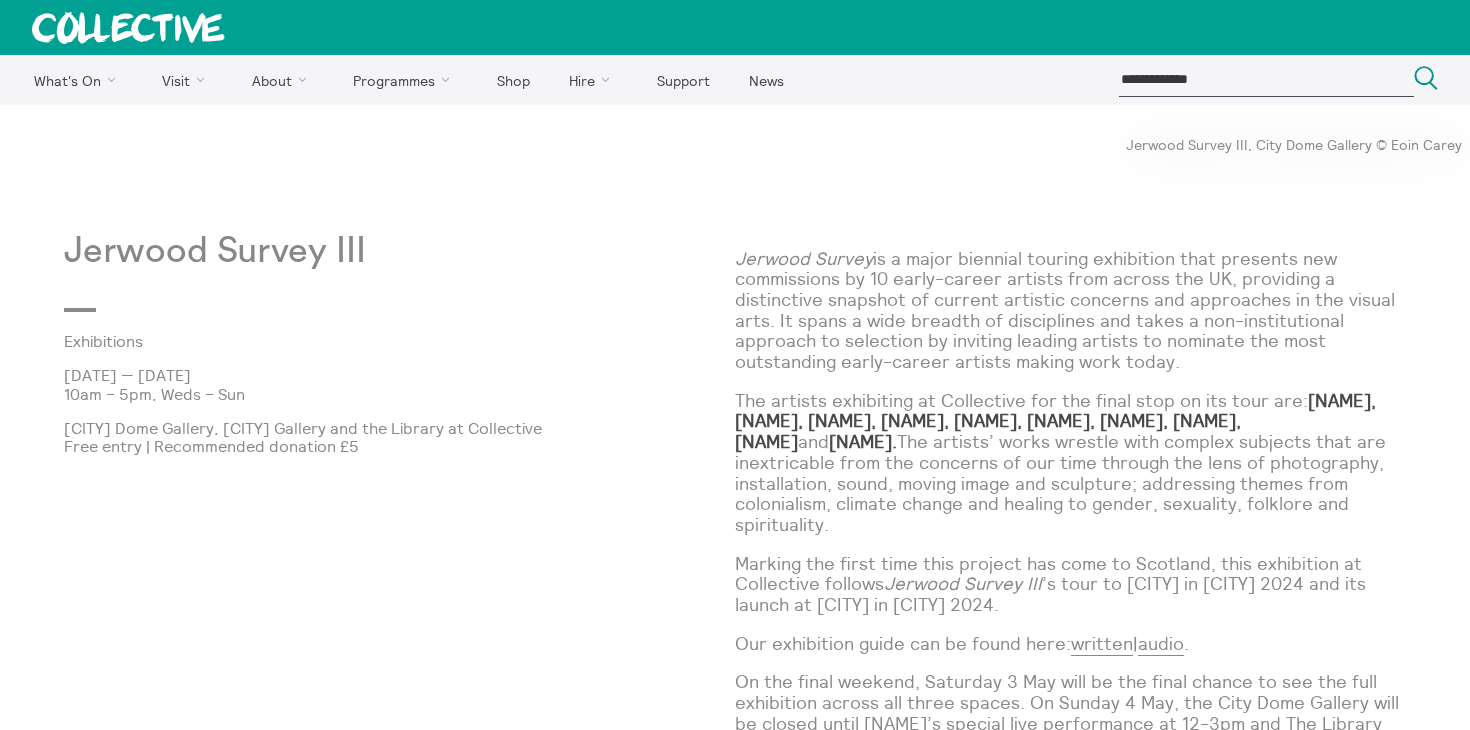 scroll, scrollTop: 0, scrollLeft: 0, axis: both 